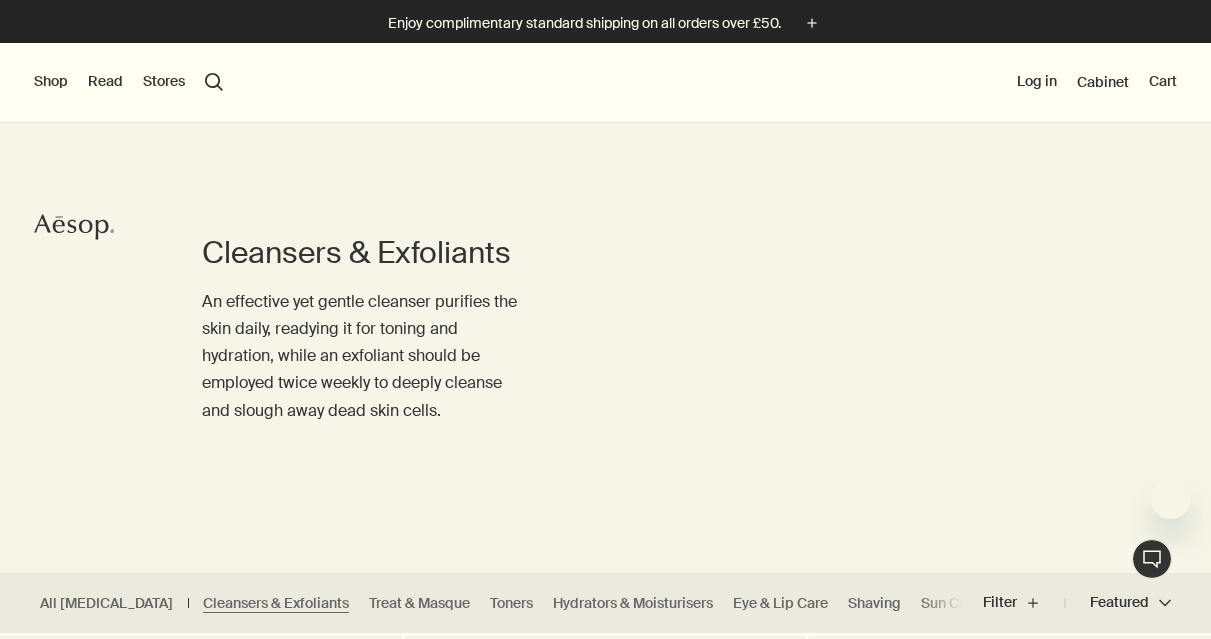 scroll, scrollTop: 0, scrollLeft: 0, axis: both 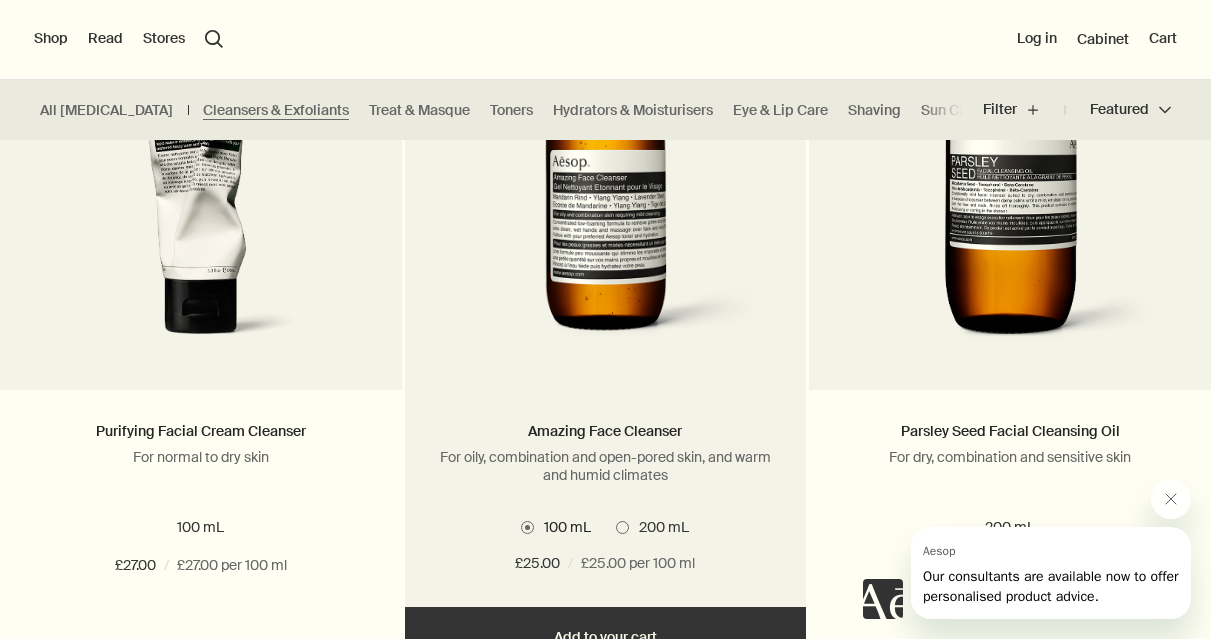 click at bounding box center [606, 187] 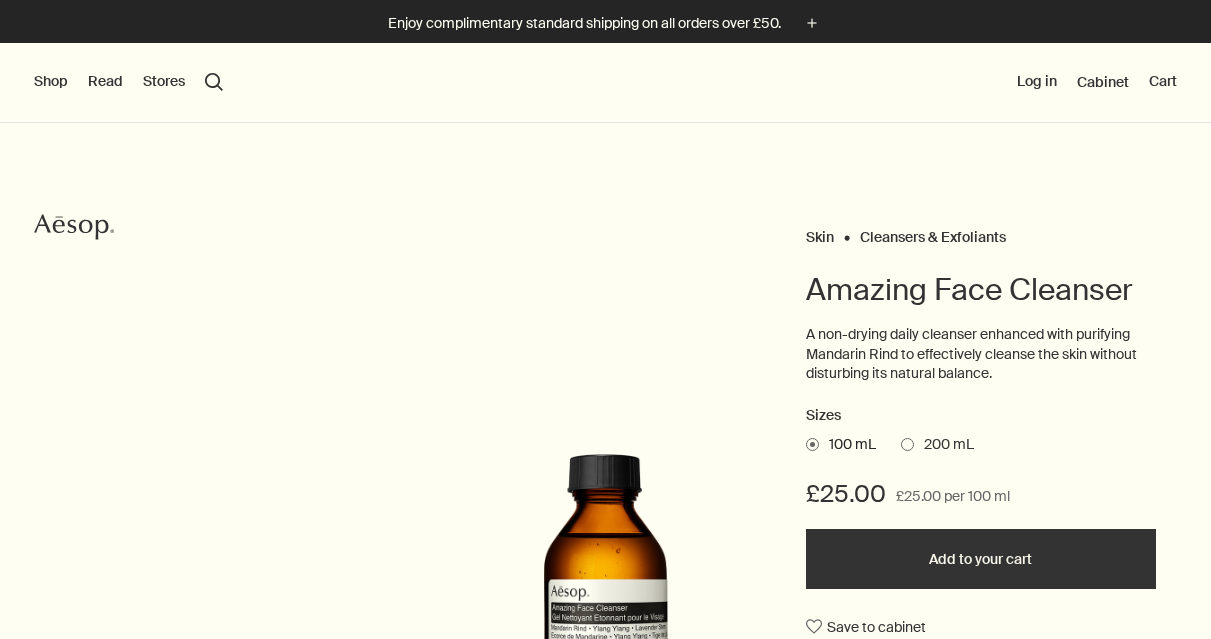 scroll, scrollTop: 0, scrollLeft: 0, axis: both 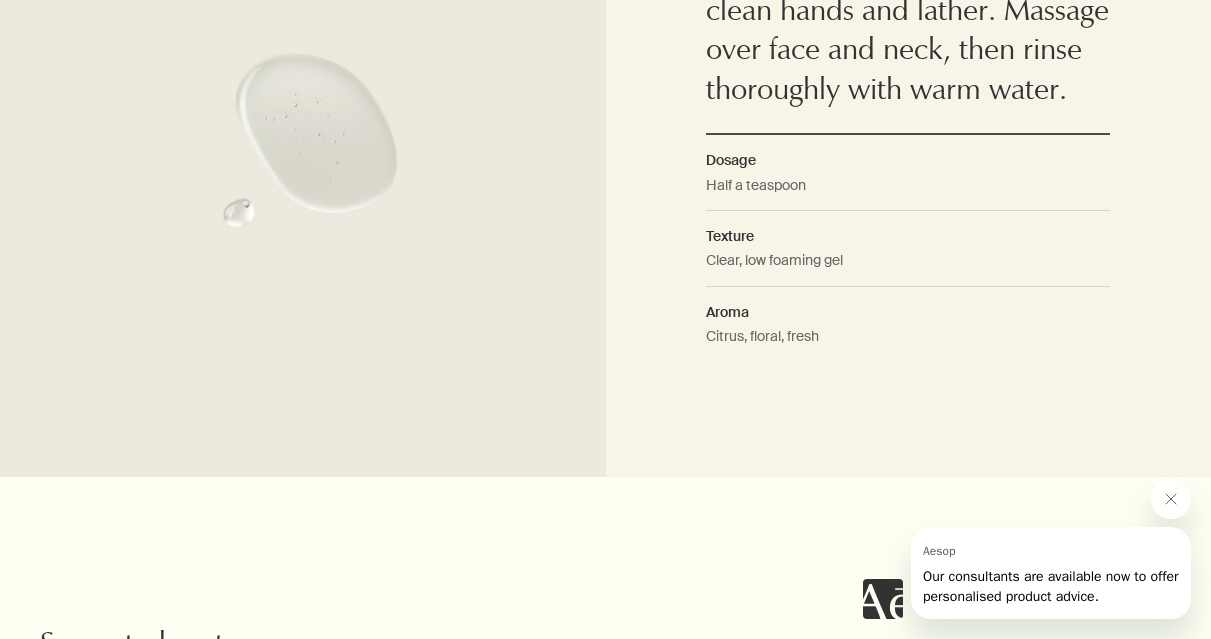 click on "How to use Morning and evening, pour into clean hands and lather. Massage over face and neck, then rinse thoroughly with warm water. Dosage Half a teaspoon Texture Clear, low foaming gel Aroma Citrus, floral, fresh" at bounding box center (909, 143) 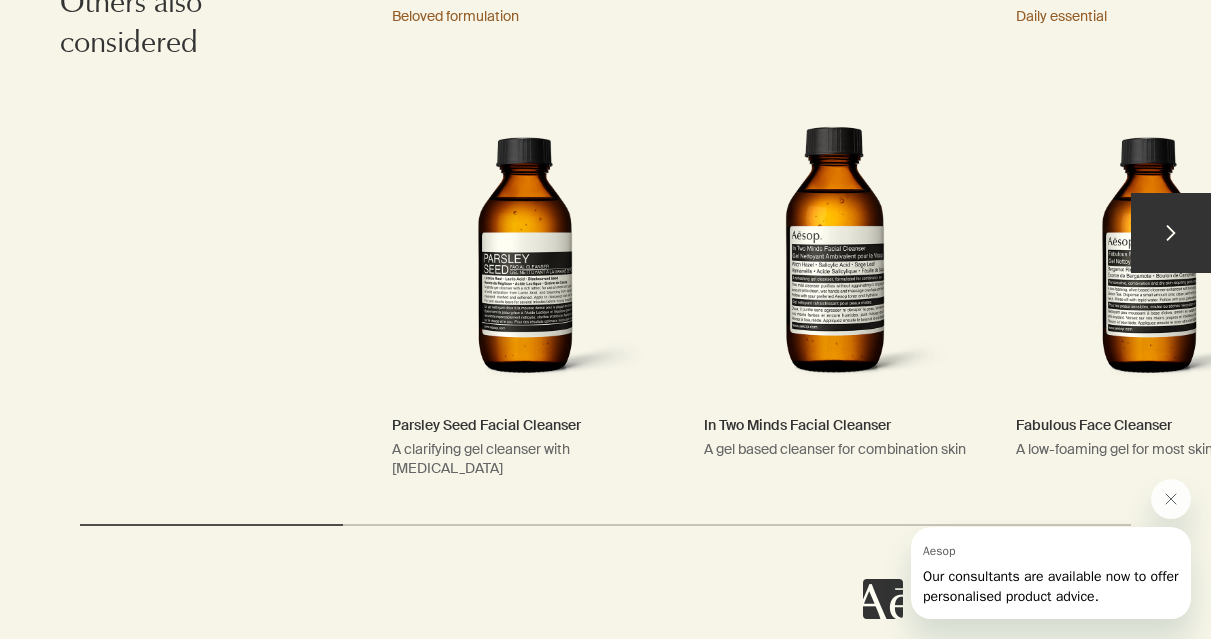 scroll, scrollTop: 3118, scrollLeft: 0, axis: vertical 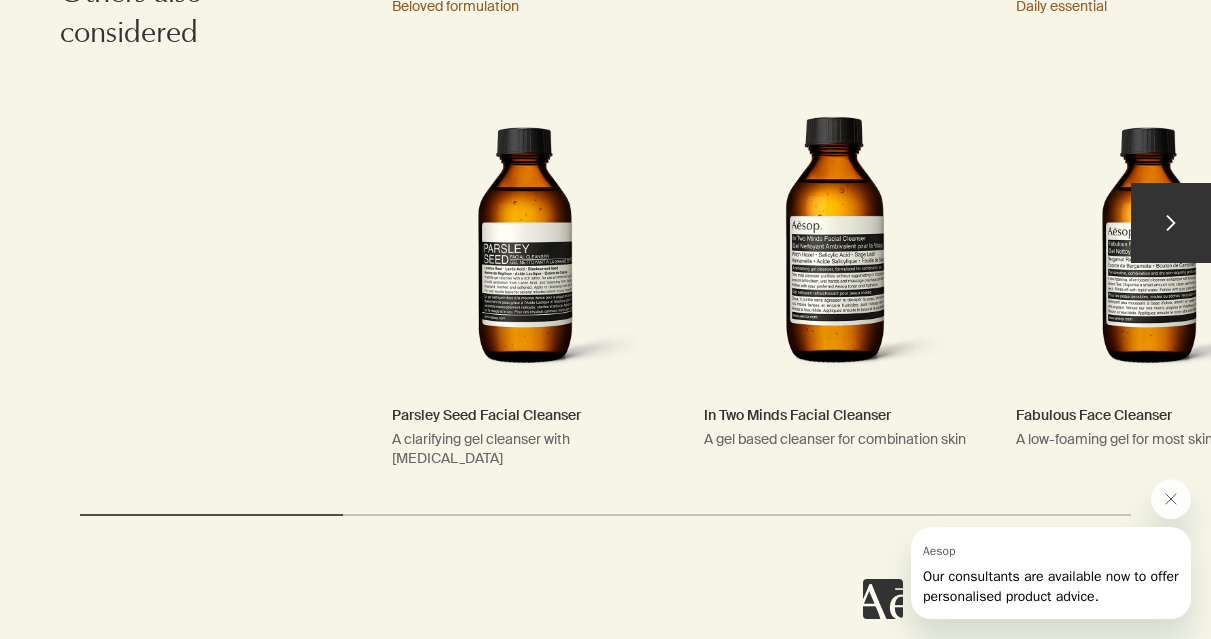 click on "Parsley Seed Facial Cleanser A clarifying gel cleanser with Lactic Acid Beloved formulation" at bounding box center (525, 232) 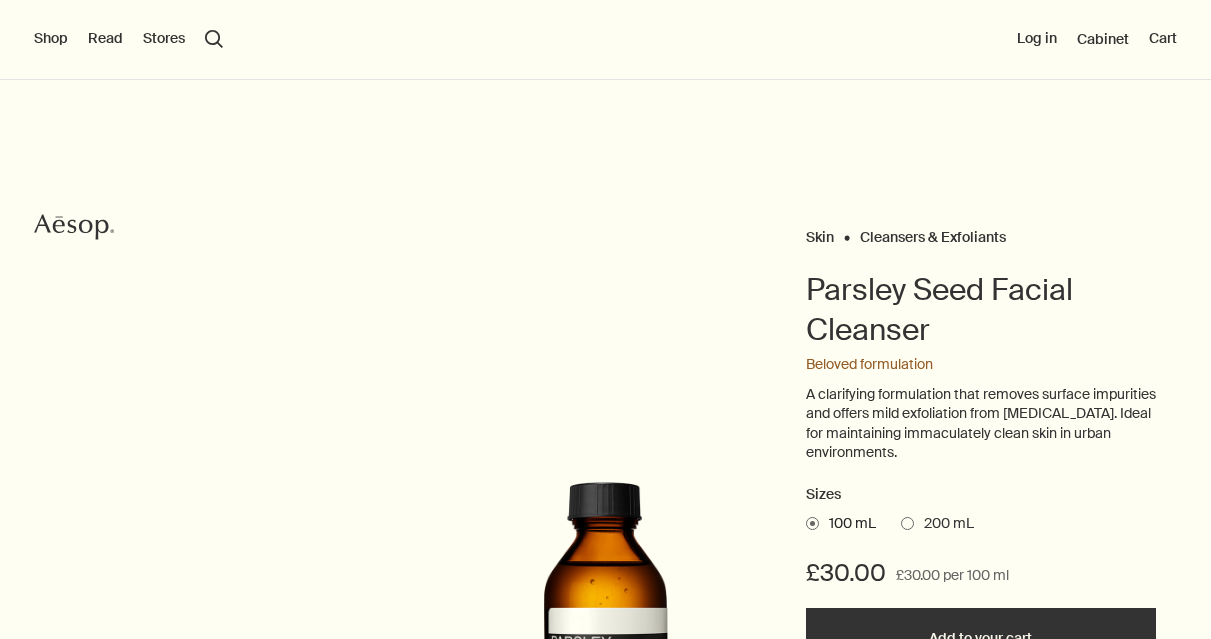 scroll, scrollTop: 0, scrollLeft: 0, axis: both 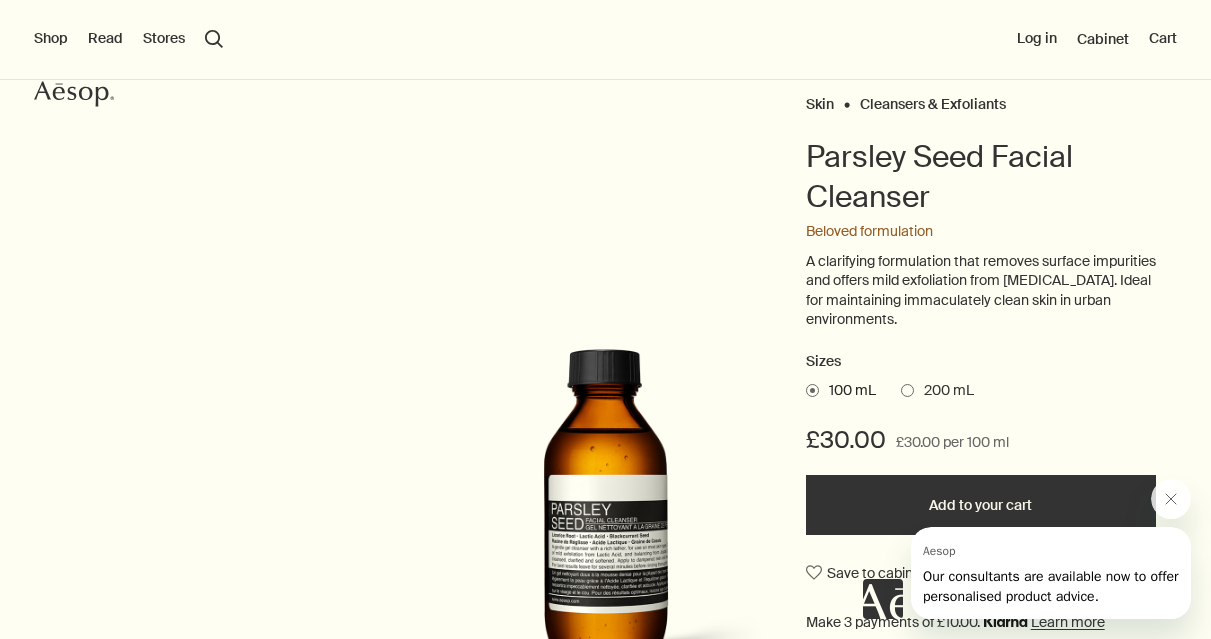 click at bounding box center (1027, 549) 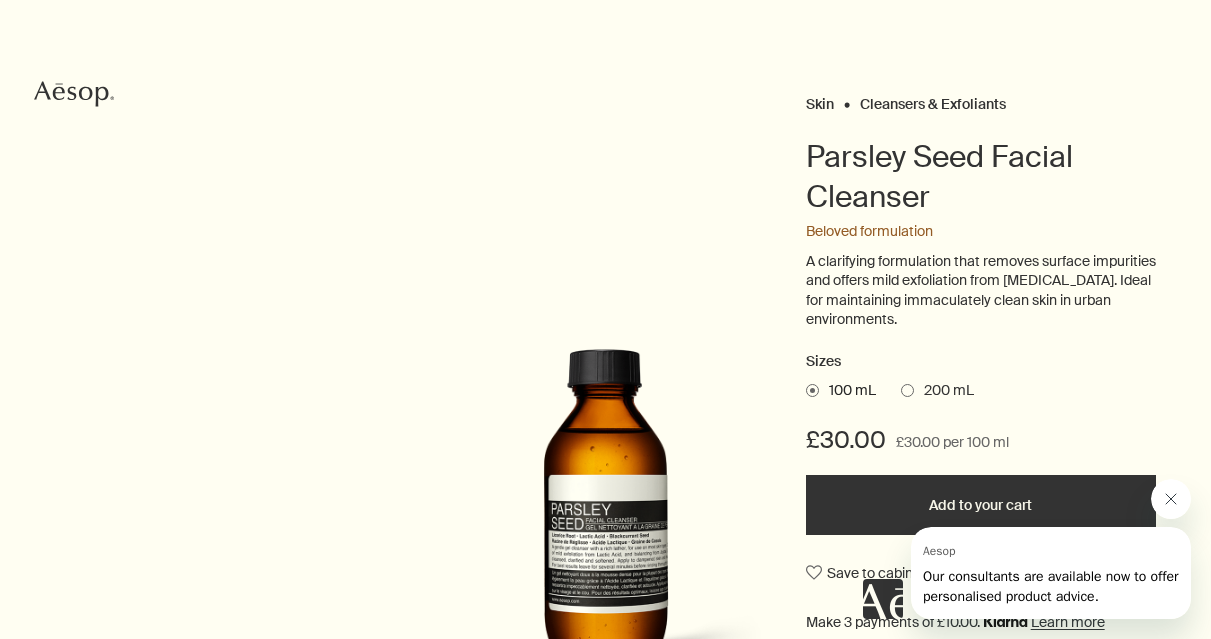 click at bounding box center (1171, 499) 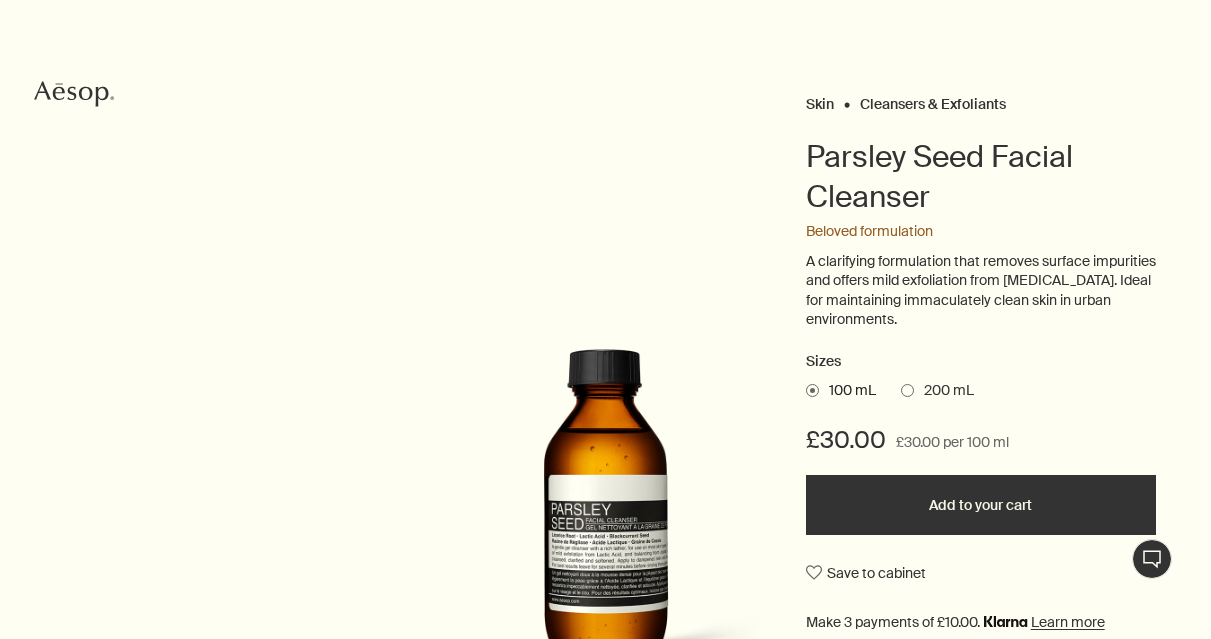 click on "Add to your cart" at bounding box center [981, 505] 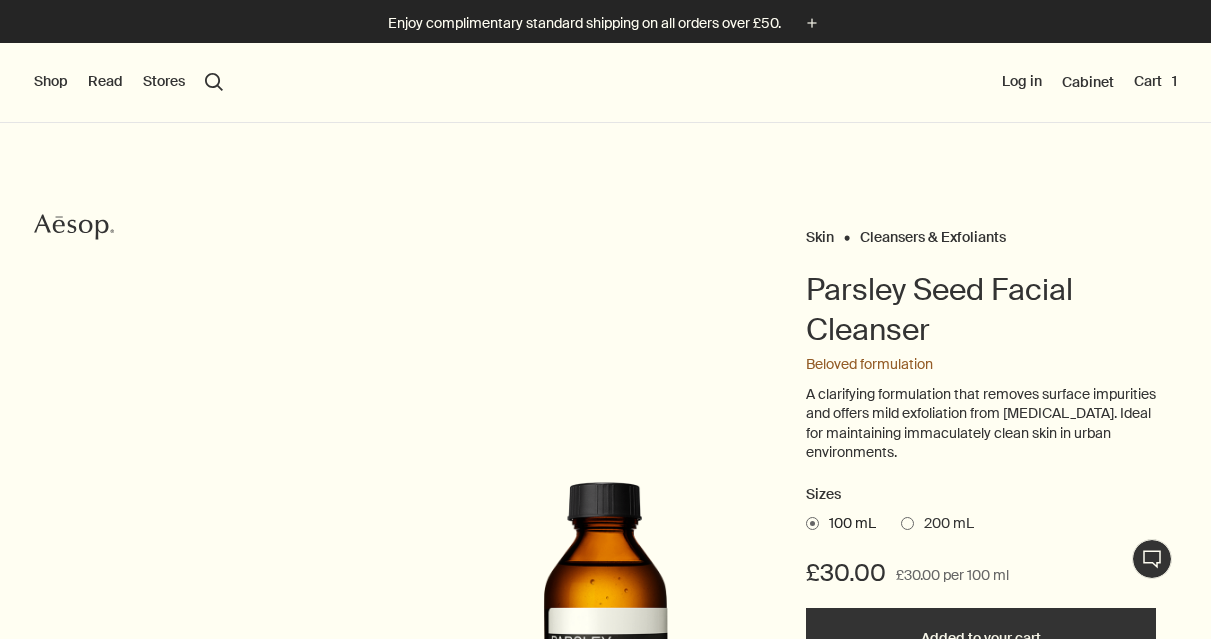 scroll, scrollTop: 0, scrollLeft: 0, axis: both 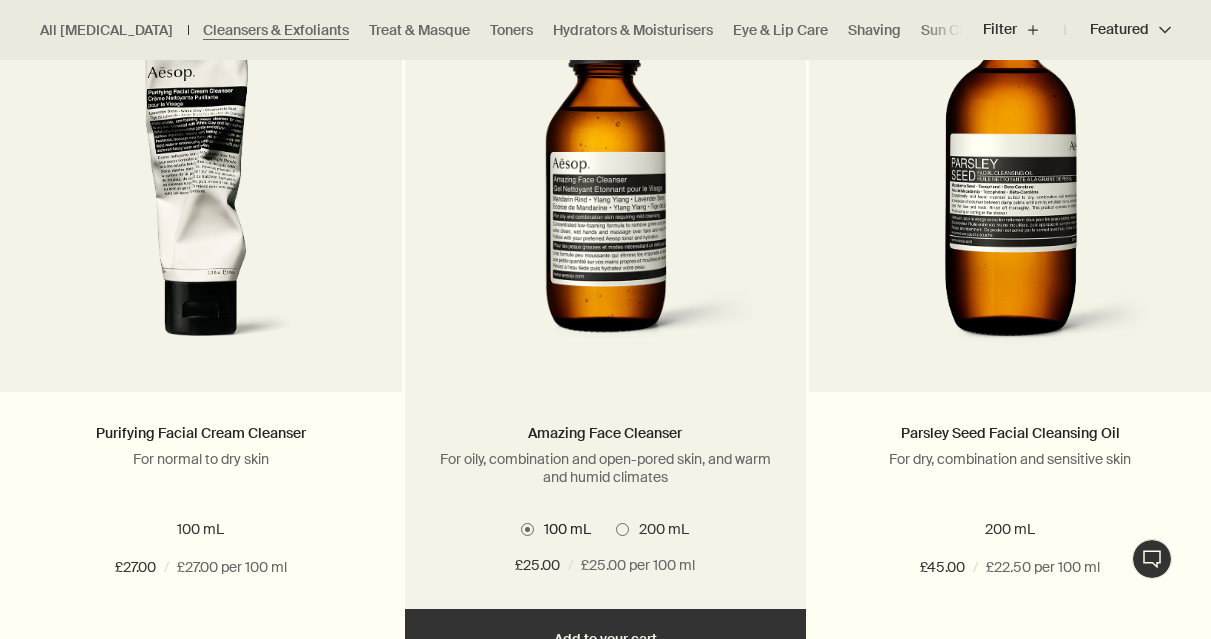 click at bounding box center [606, 189] 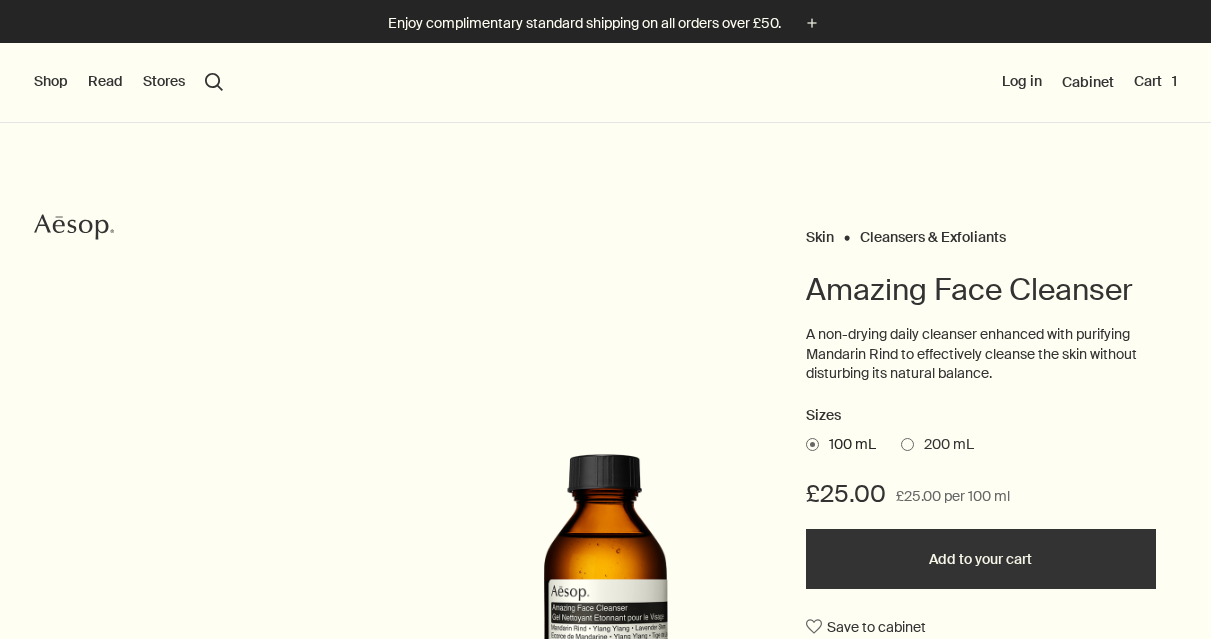 scroll, scrollTop: 0, scrollLeft: 0, axis: both 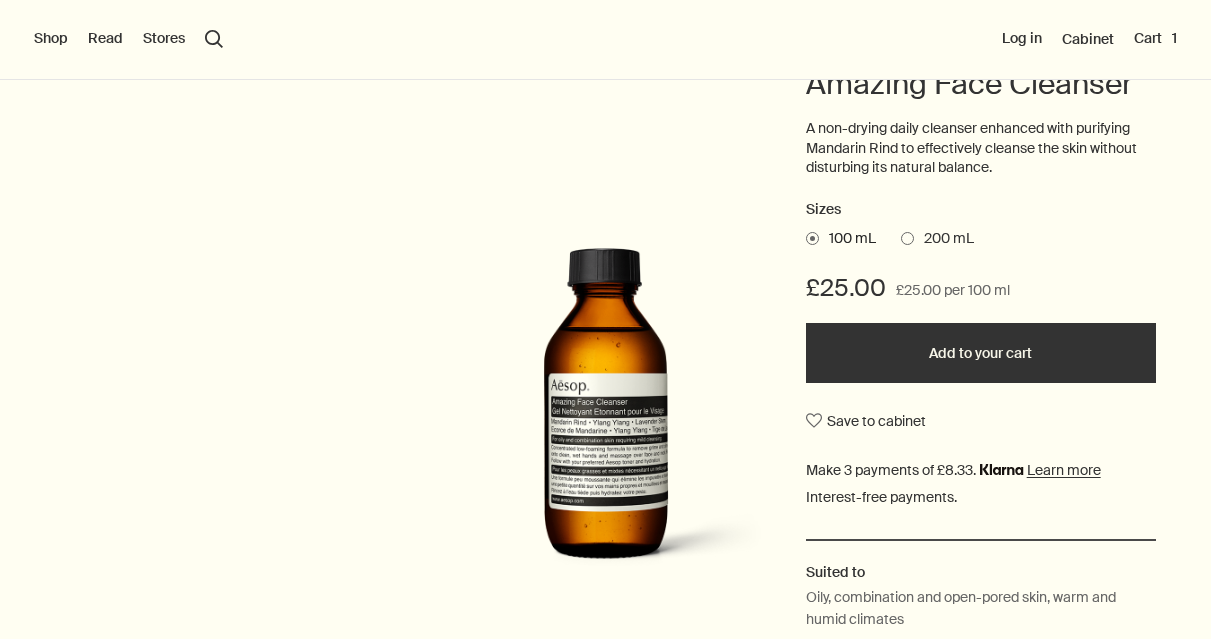 click on "Add to your cart" at bounding box center (981, 353) 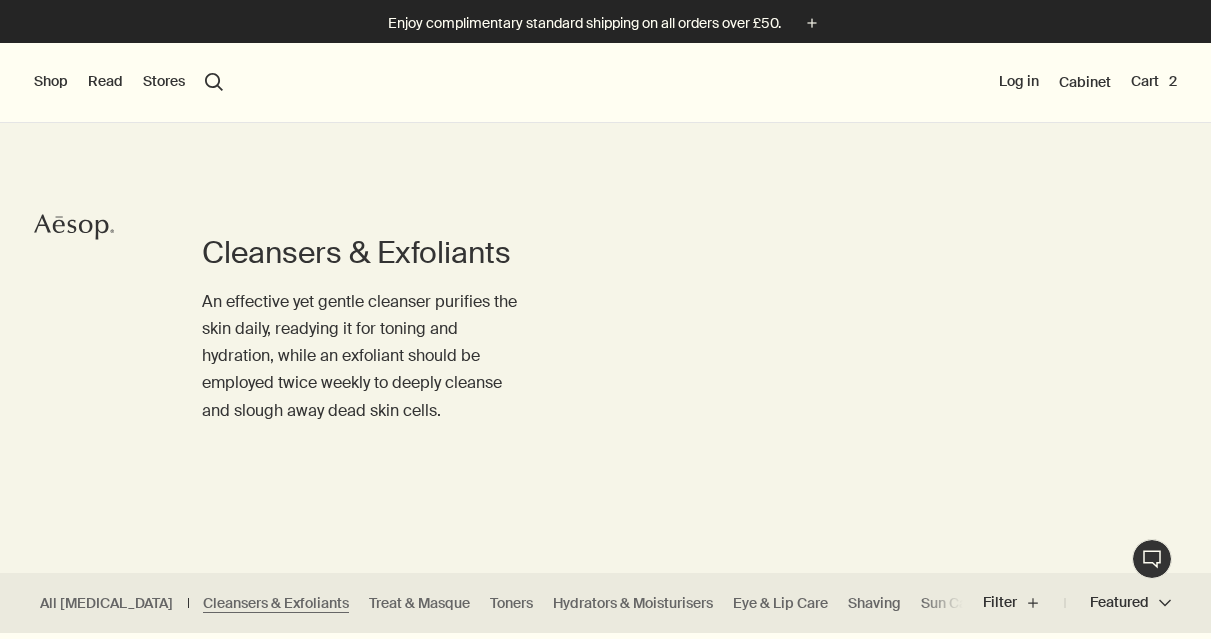 scroll, scrollTop: 0, scrollLeft: 0, axis: both 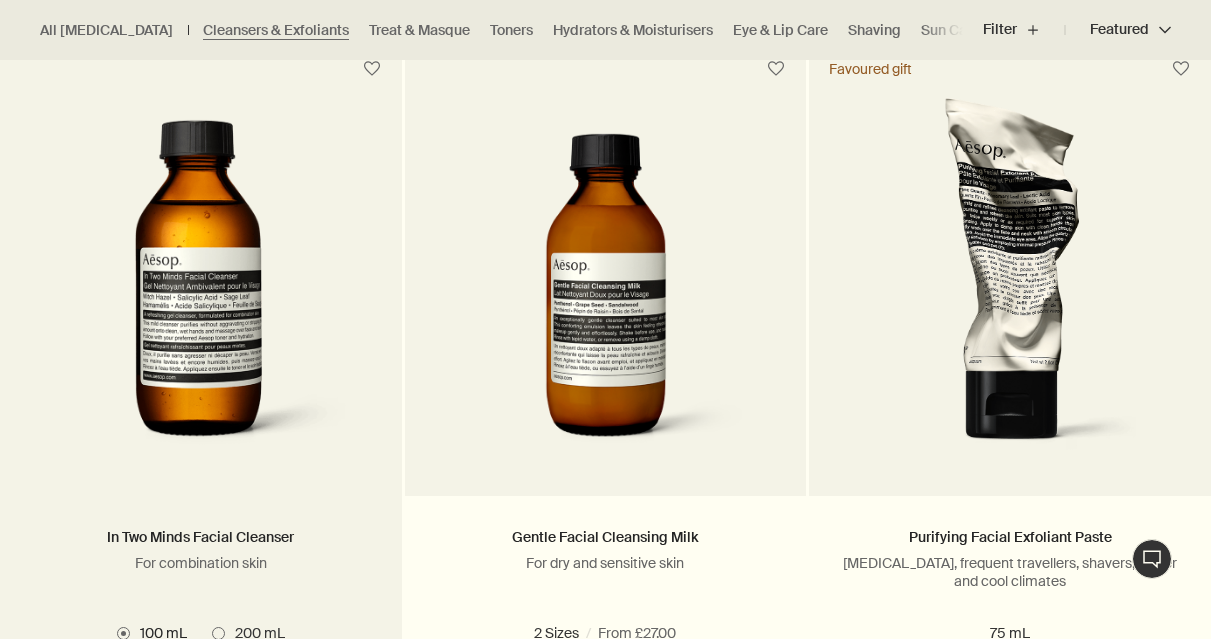 click at bounding box center [201, 293] 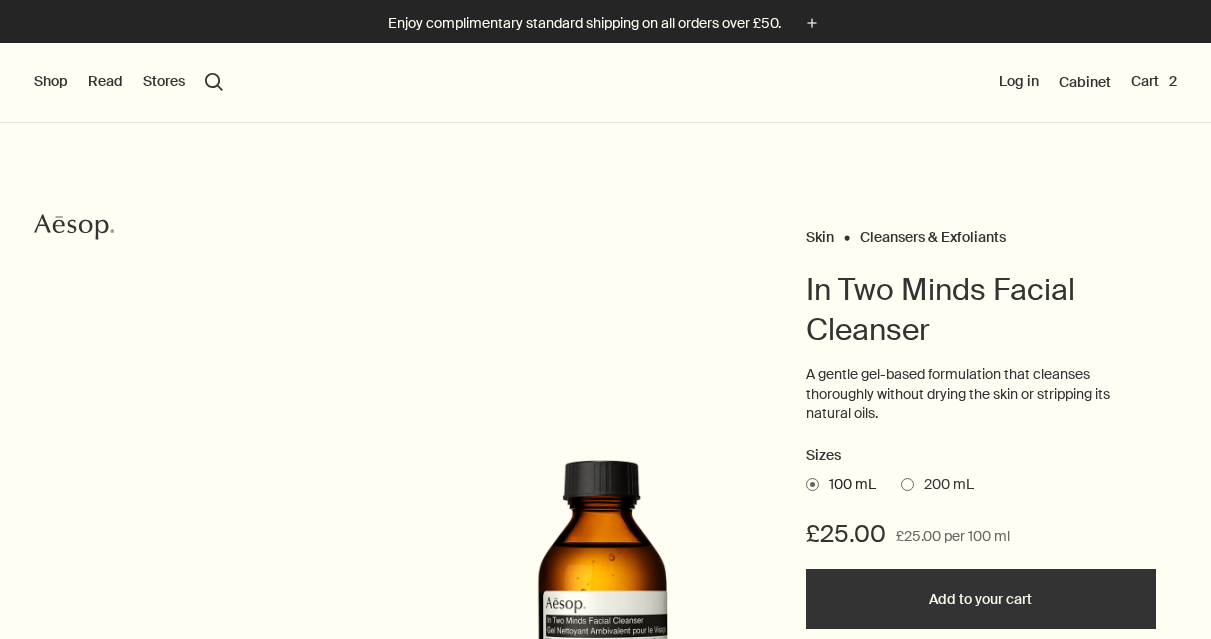 scroll, scrollTop: 0, scrollLeft: 0, axis: both 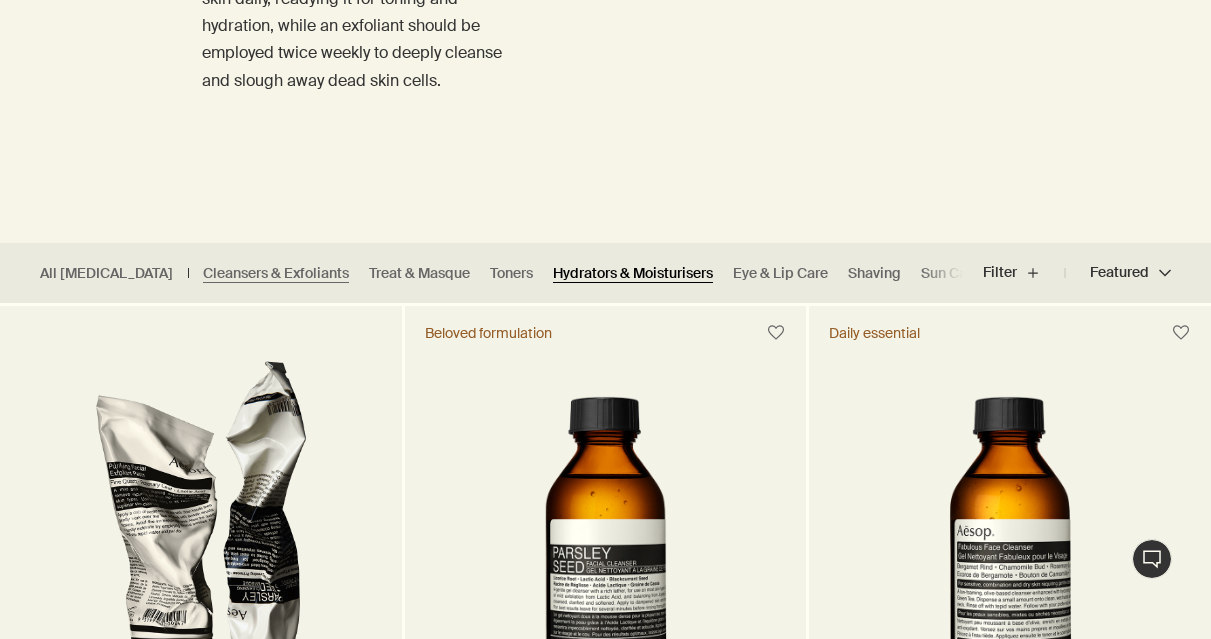 click on "Hydrators & Moisturisers" at bounding box center [633, 273] 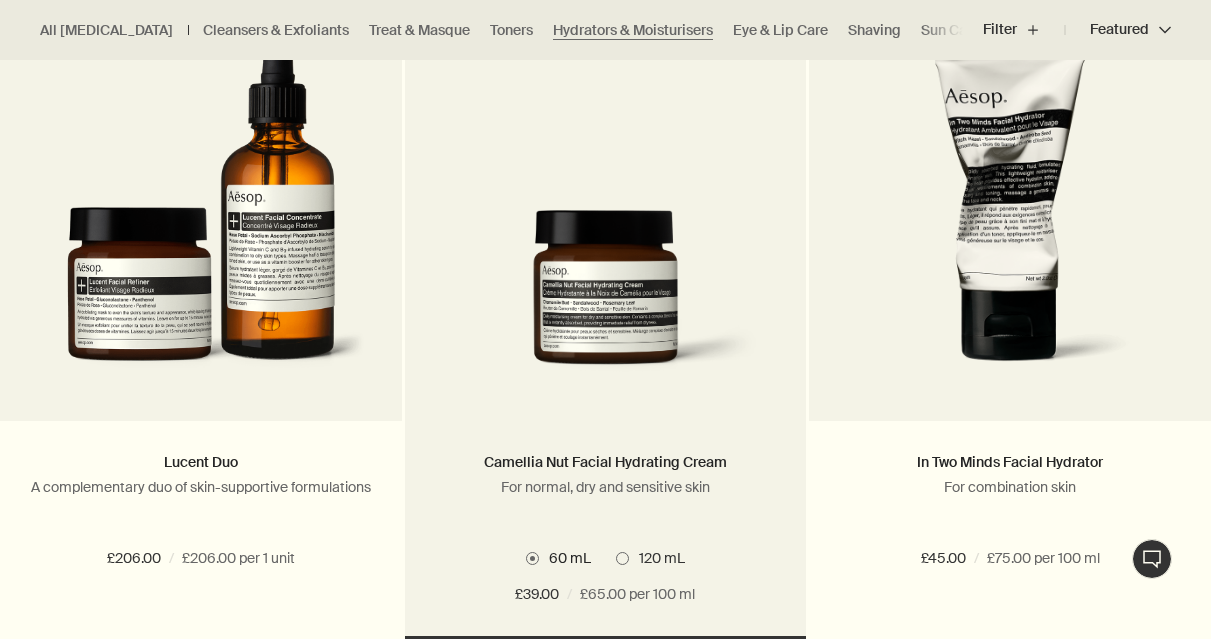 scroll, scrollTop: 678, scrollLeft: 0, axis: vertical 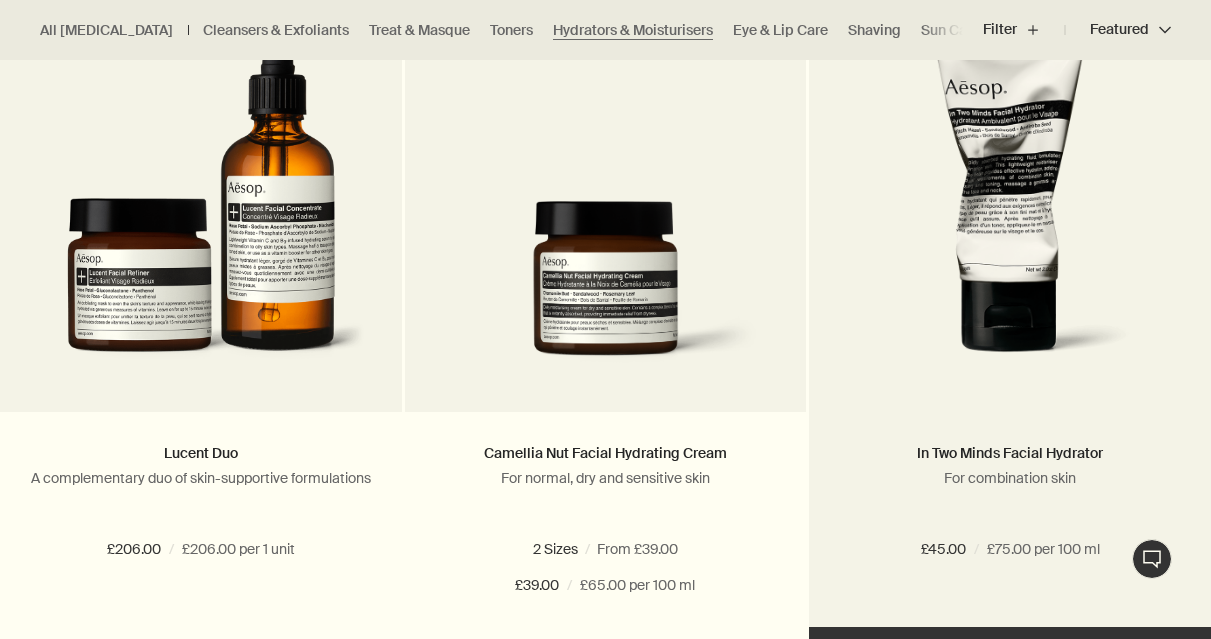 click at bounding box center [1010, 208] 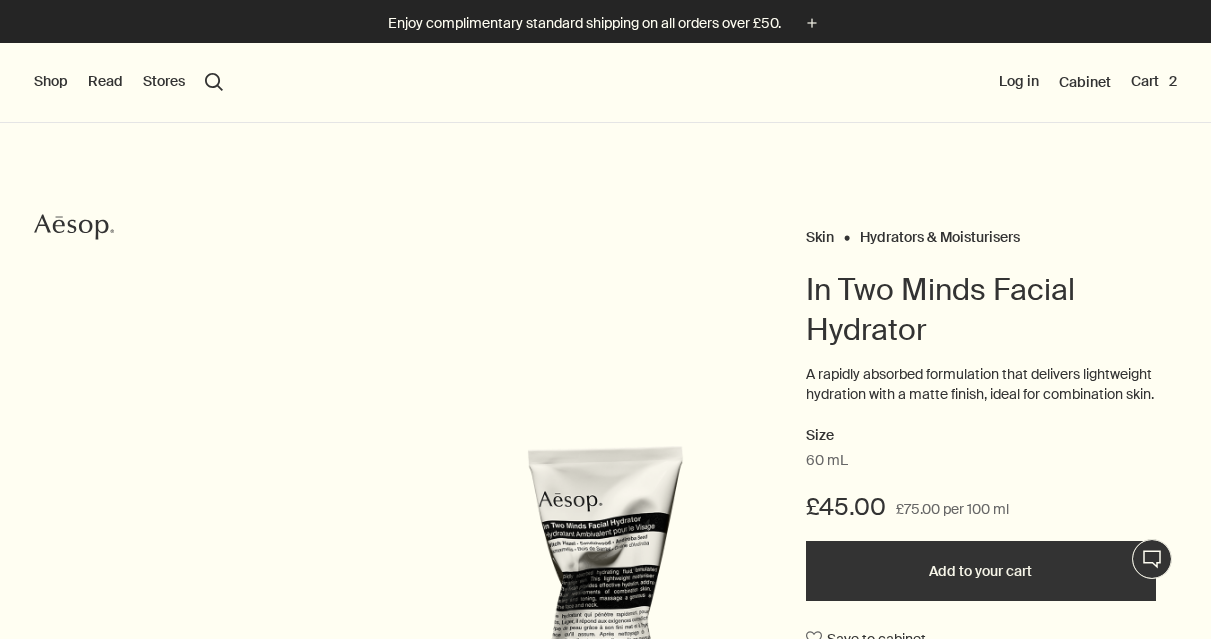 scroll, scrollTop: 0, scrollLeft: 0, axis: both 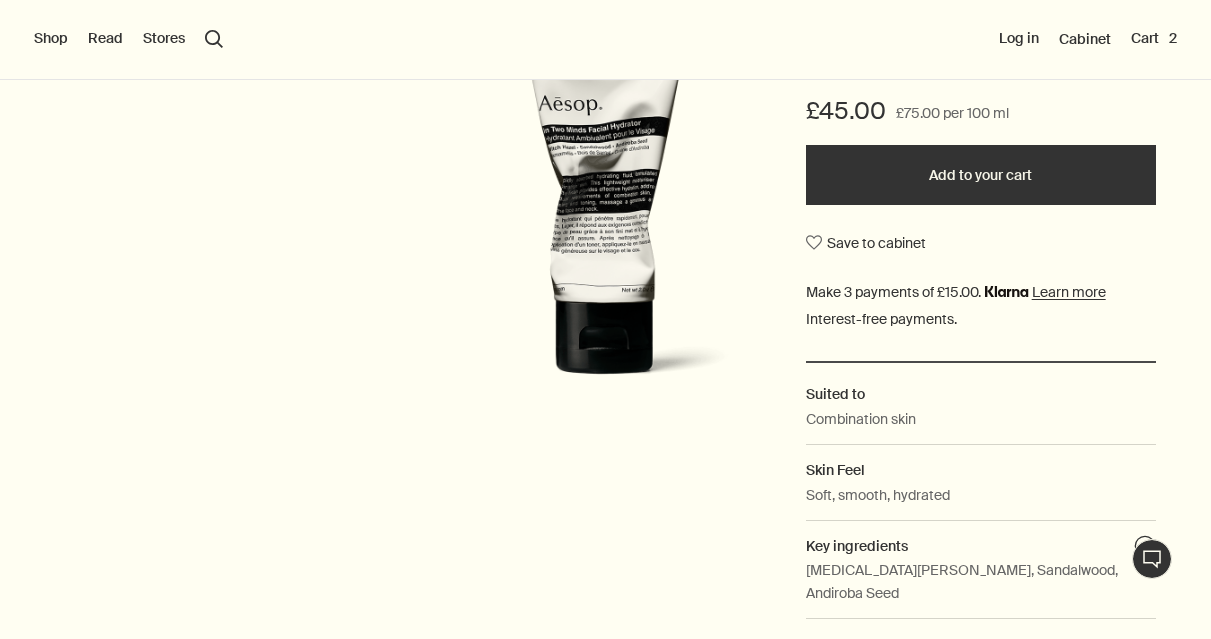 click on "Add to your cart" at bounding box center (981, 175) 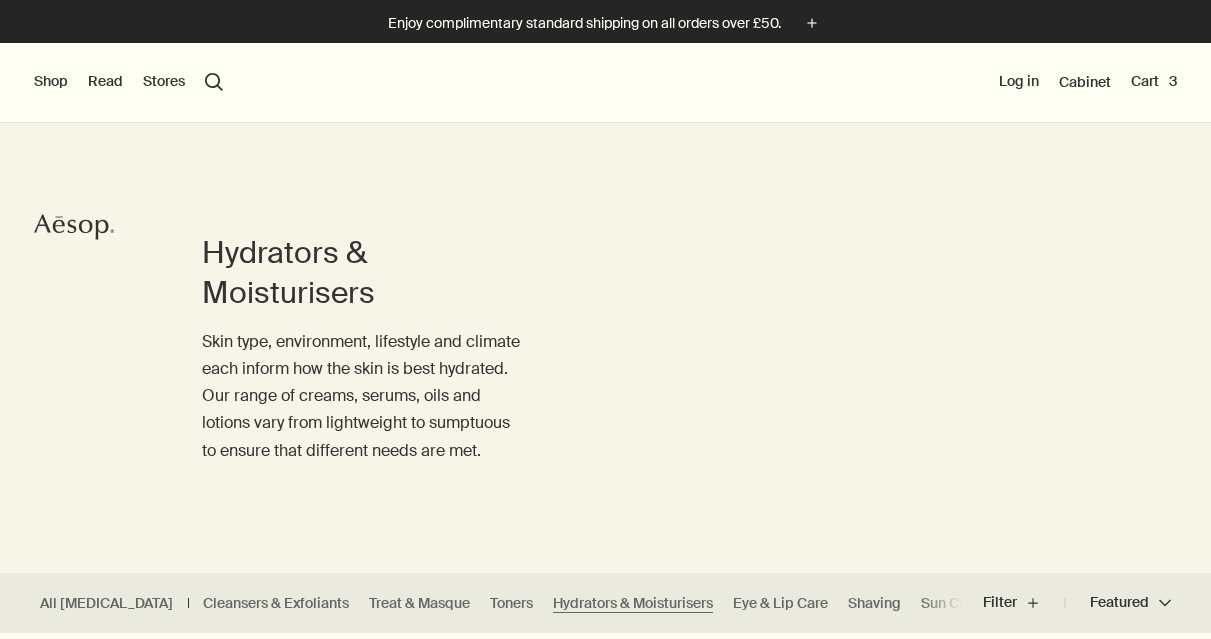 scroll, scrollTop: 0, scrollLeft: 0, axis: both 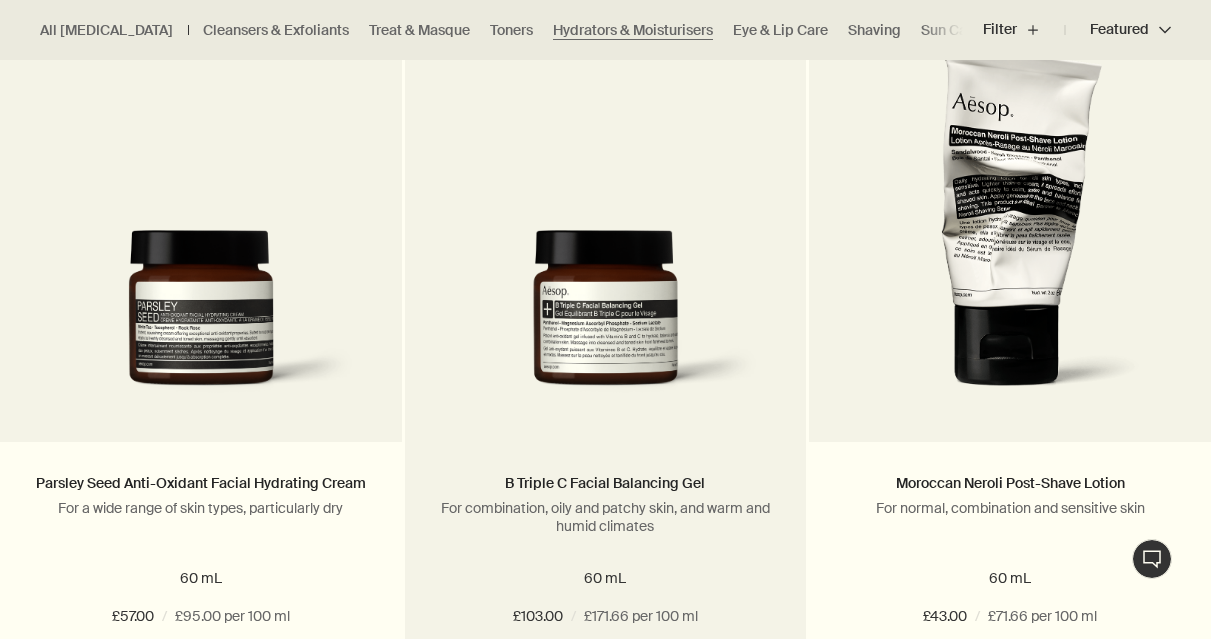 click at bounding box center [606, 320] 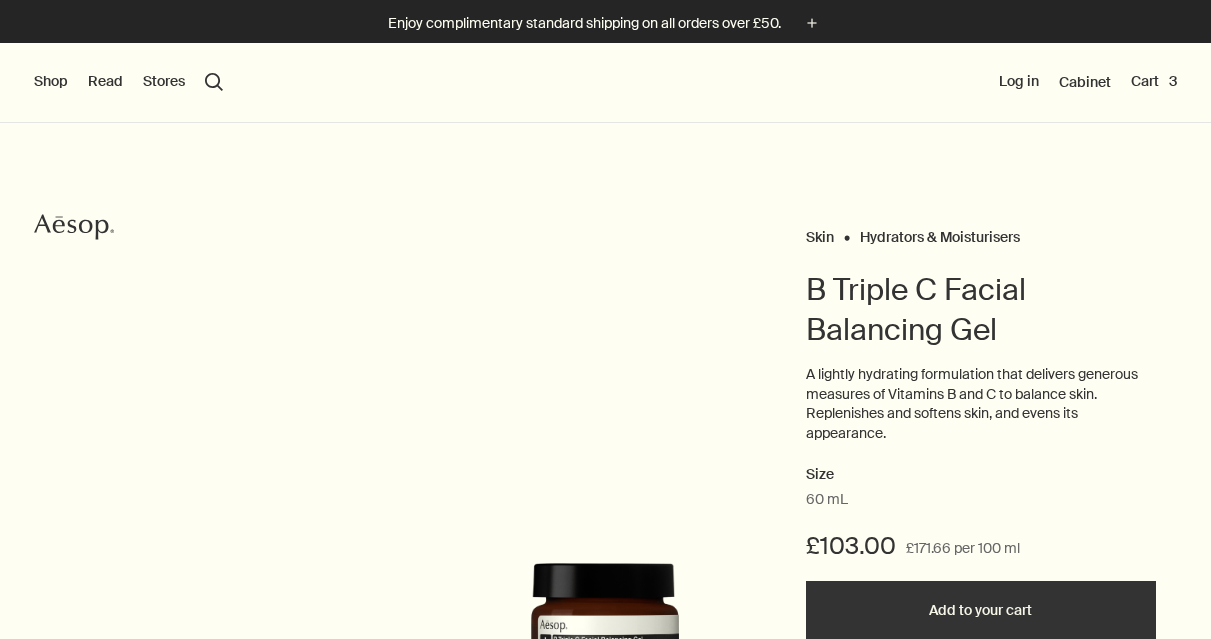 scroll, scrollTop: 0, scrollLeft: 0, axis: both 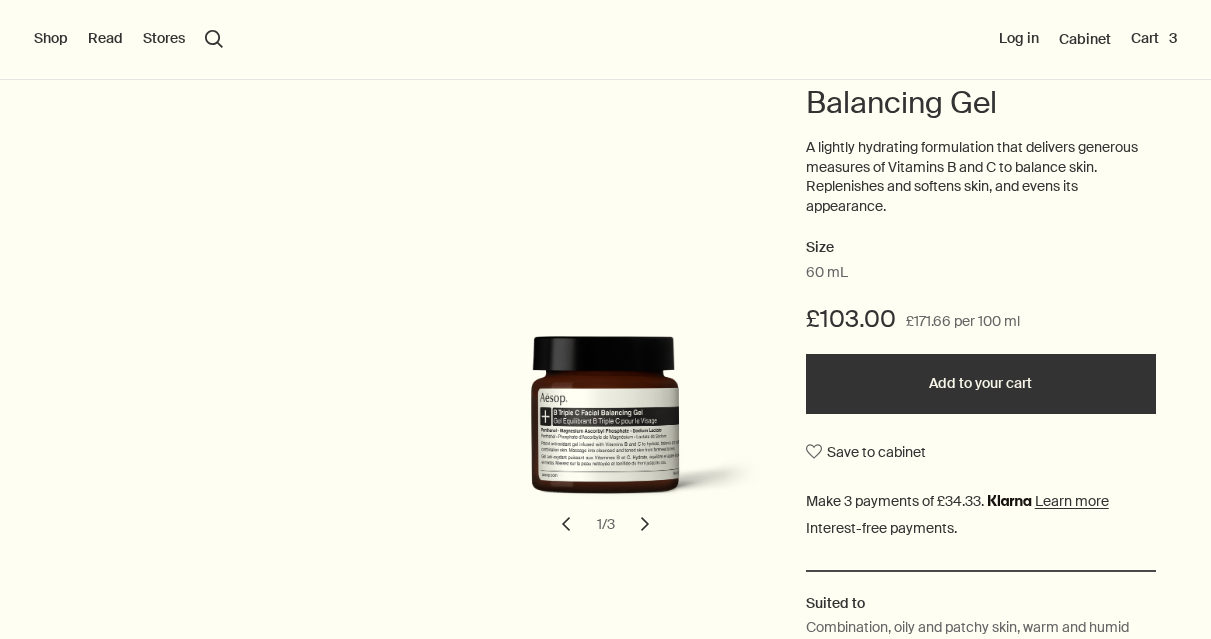 click on "chevron" at bounding box center [645, 524] 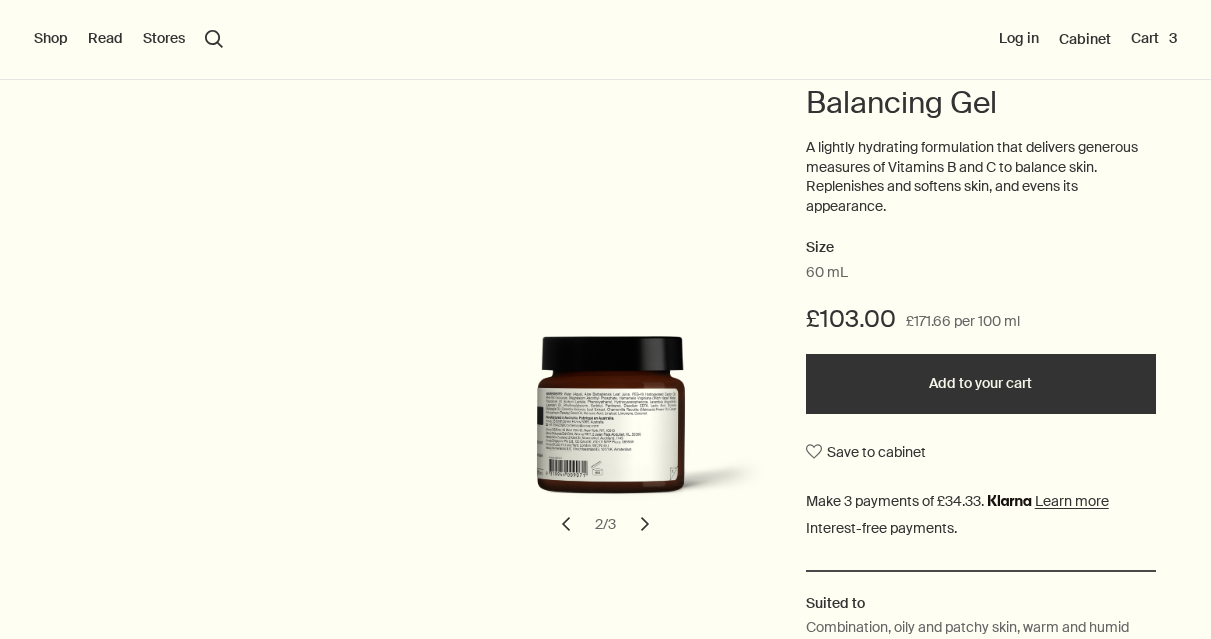 click on "chevron" at bounding box center [645, 524] 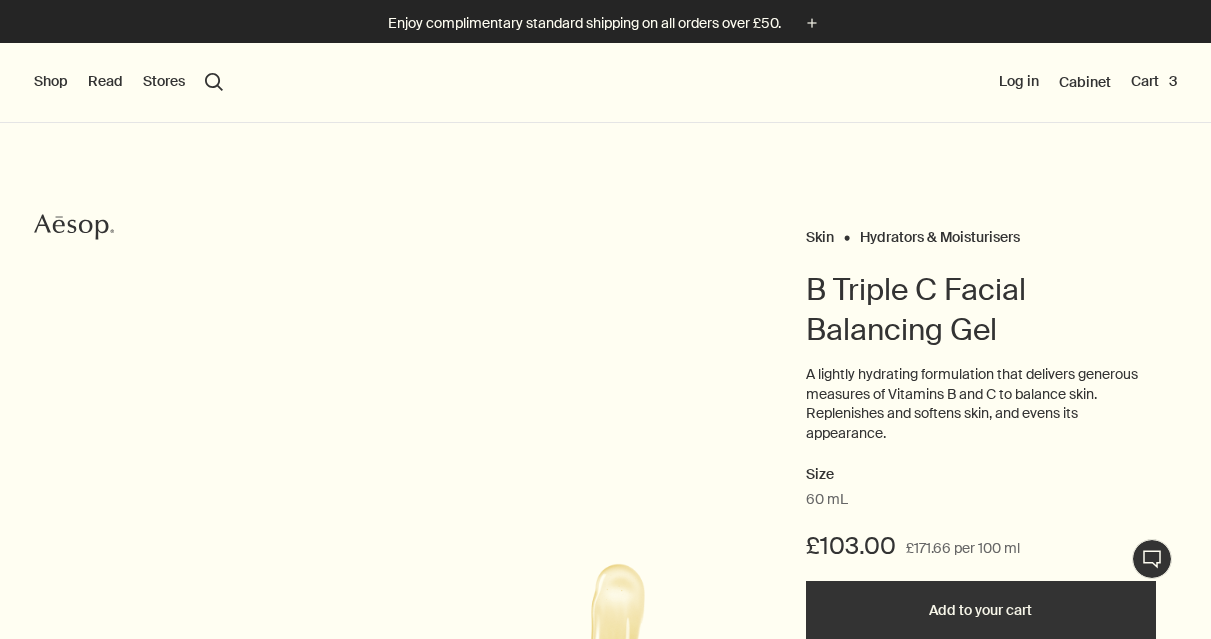 scroll, scrollTop: 0, scrollLeft: 0, axis: both 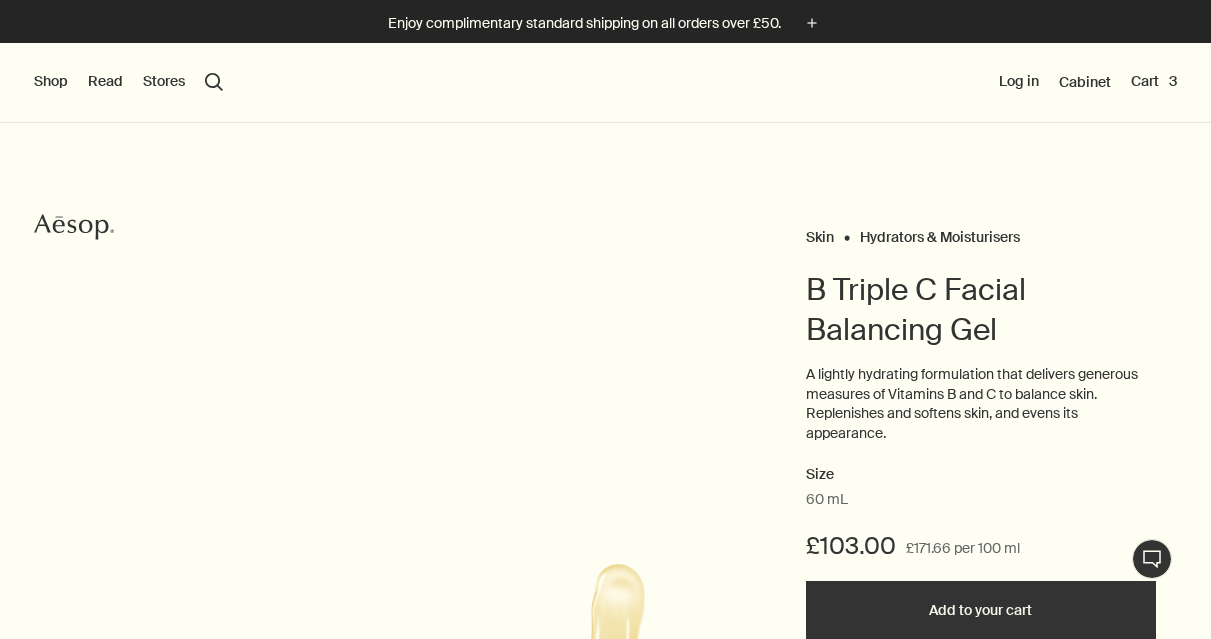 click on "Add to your cart" at bounding box center [981, 611] 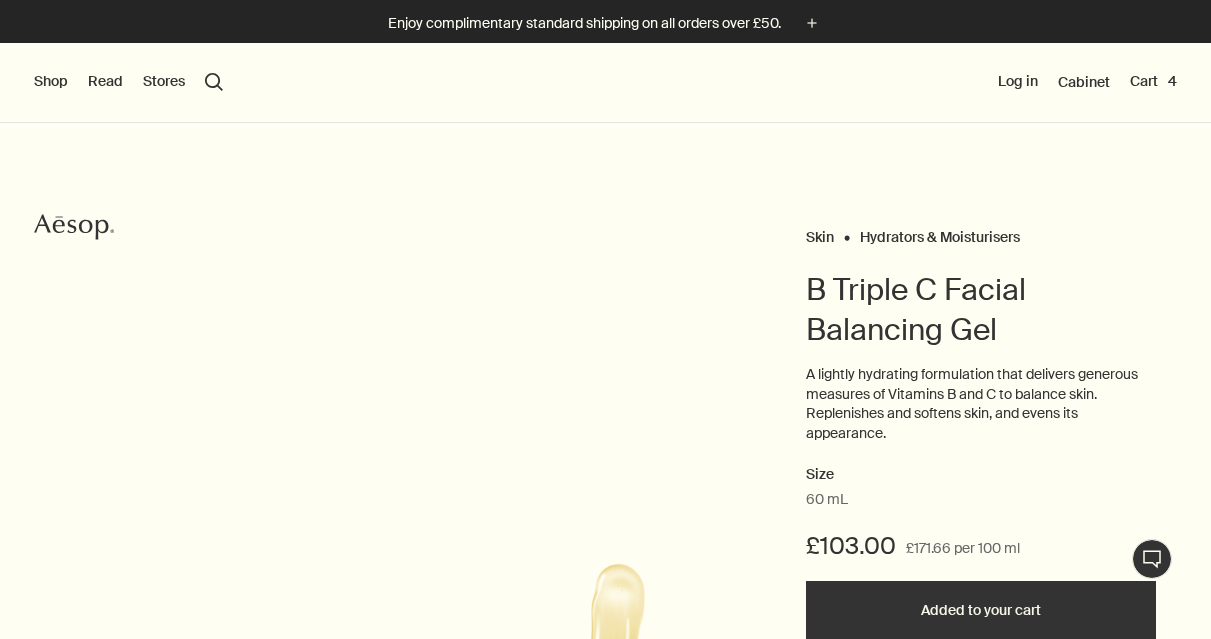 scroll, scrollTop: 0, scrollLeft: 0, axis: both 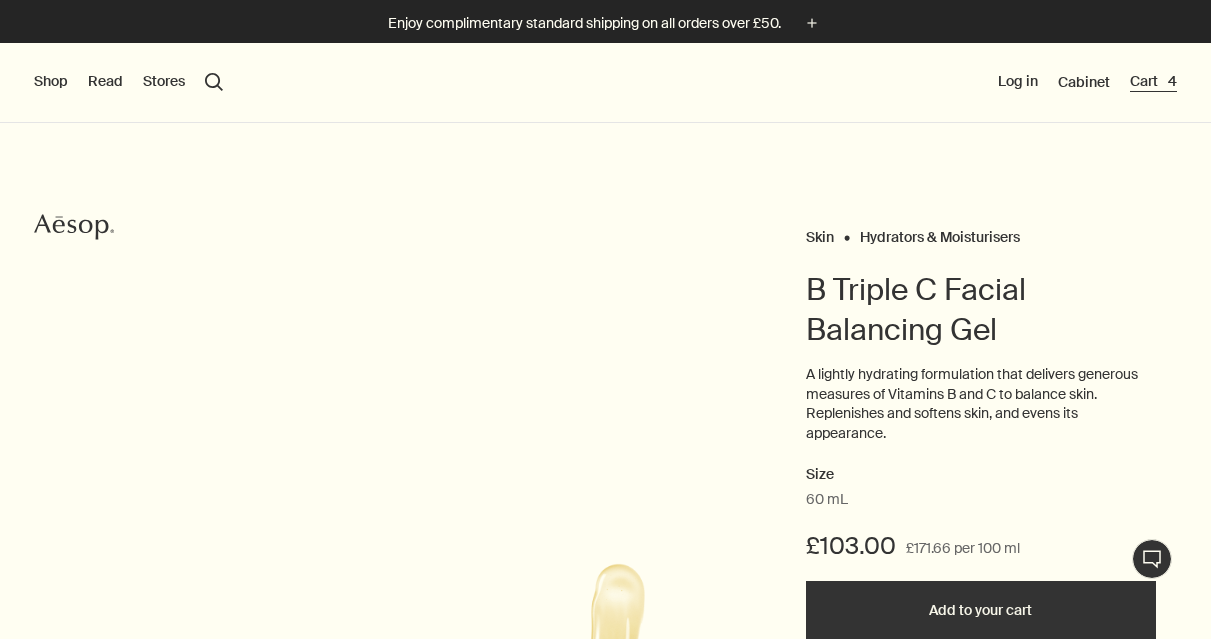 click on "Cart 4" at bounding box center (1153, 82) 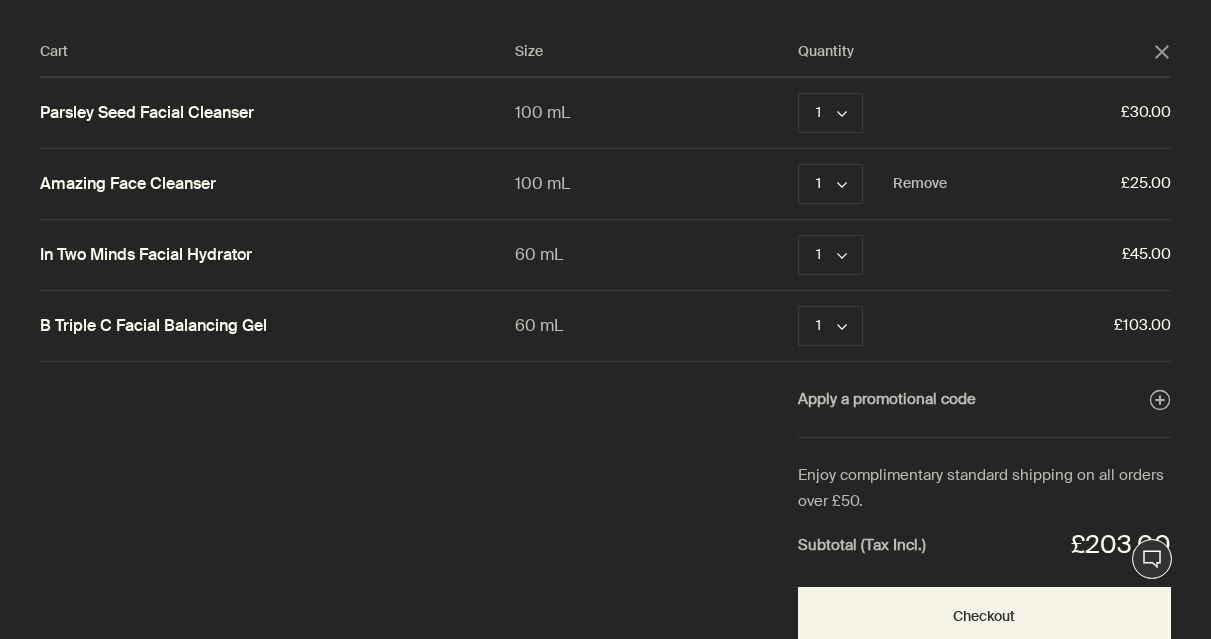 click on "Amazing Face Cleanser" at bounding box center [128, 184] 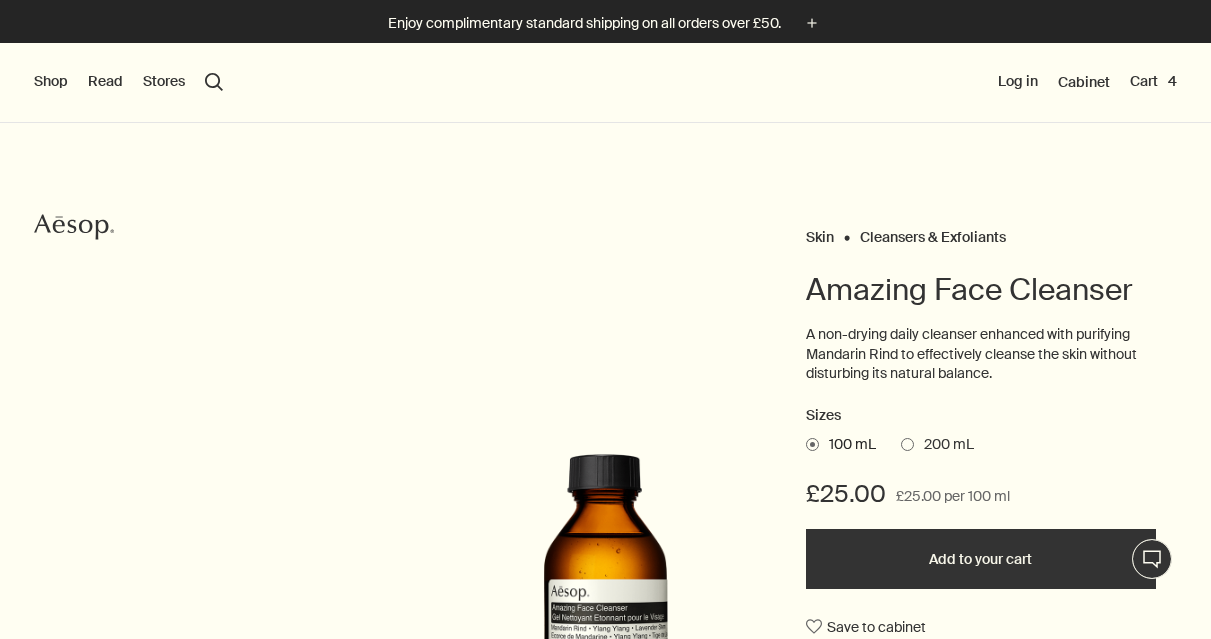 scroll, scrollTop: 0, scrollLeft: 0, axis: both 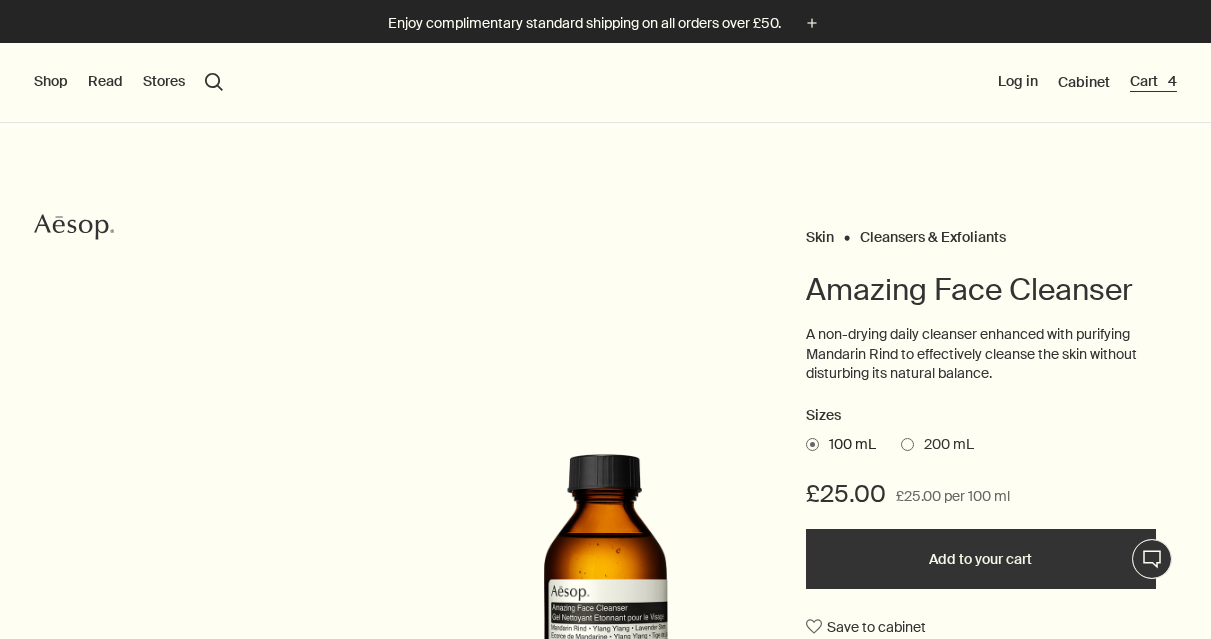 click on "Cart 4" at bounding box center (1153, 82) 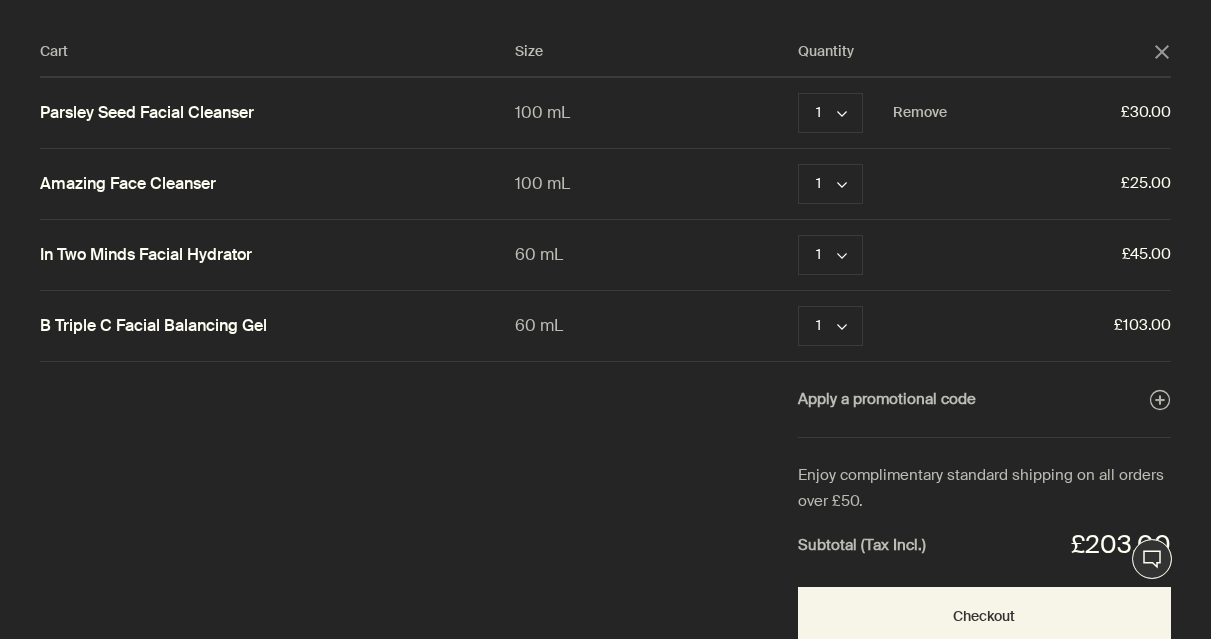 click on "Parsley Seed Facial Cleanser" at bounding box center (147, 113) 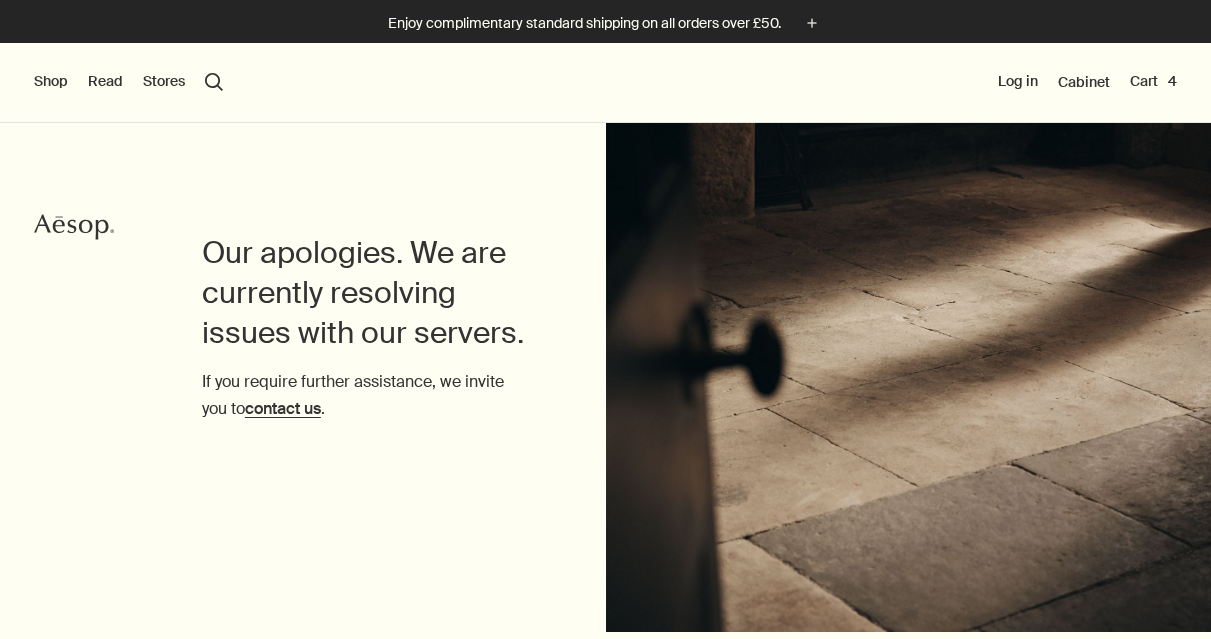 scroll, scrollTop: 0, scrollLeft: 0, axis: both 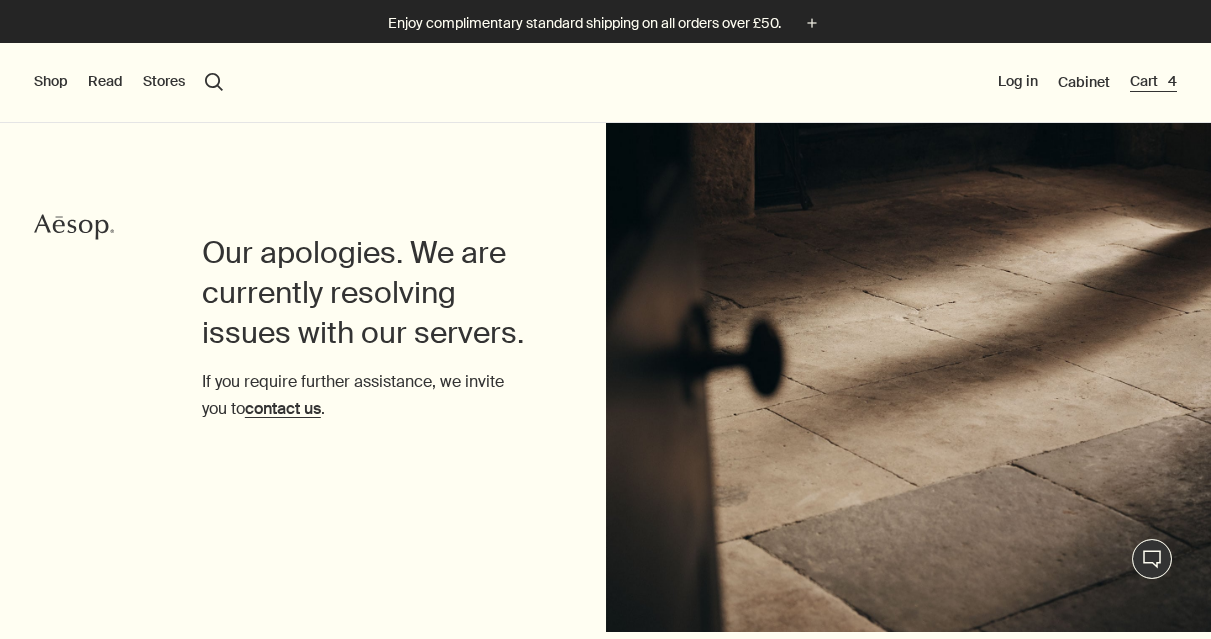 click on "Cart 4" at bounding box center [1153, 82] 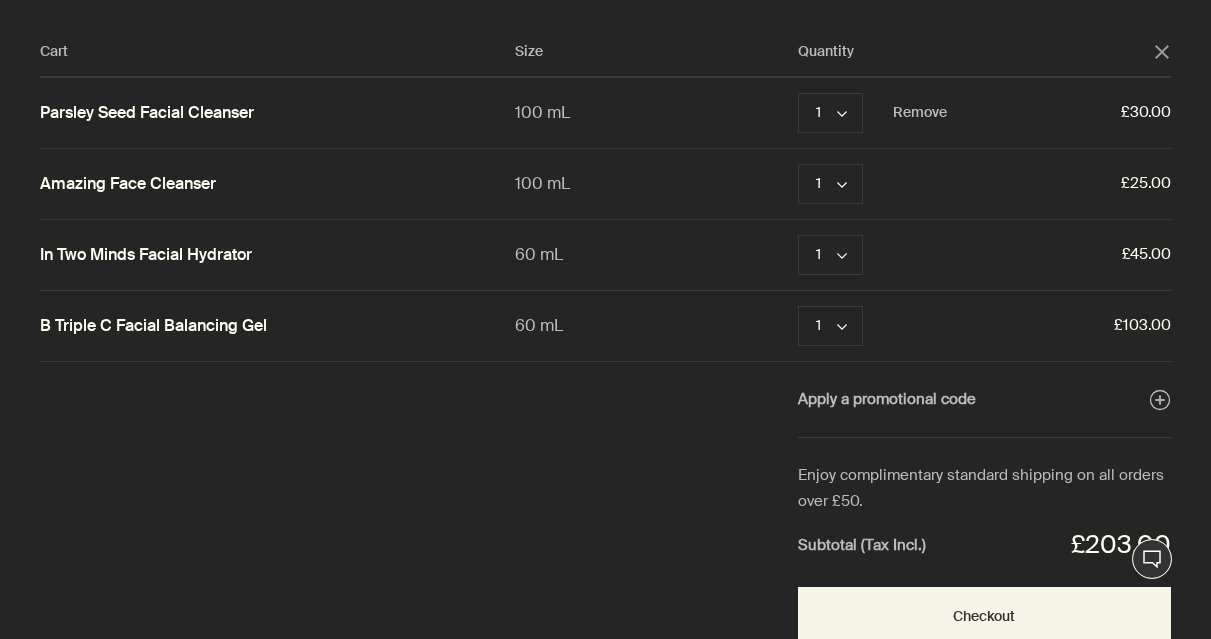 click on "Parsley Seed Facial Cleanser" at bounding box center (147, 113) 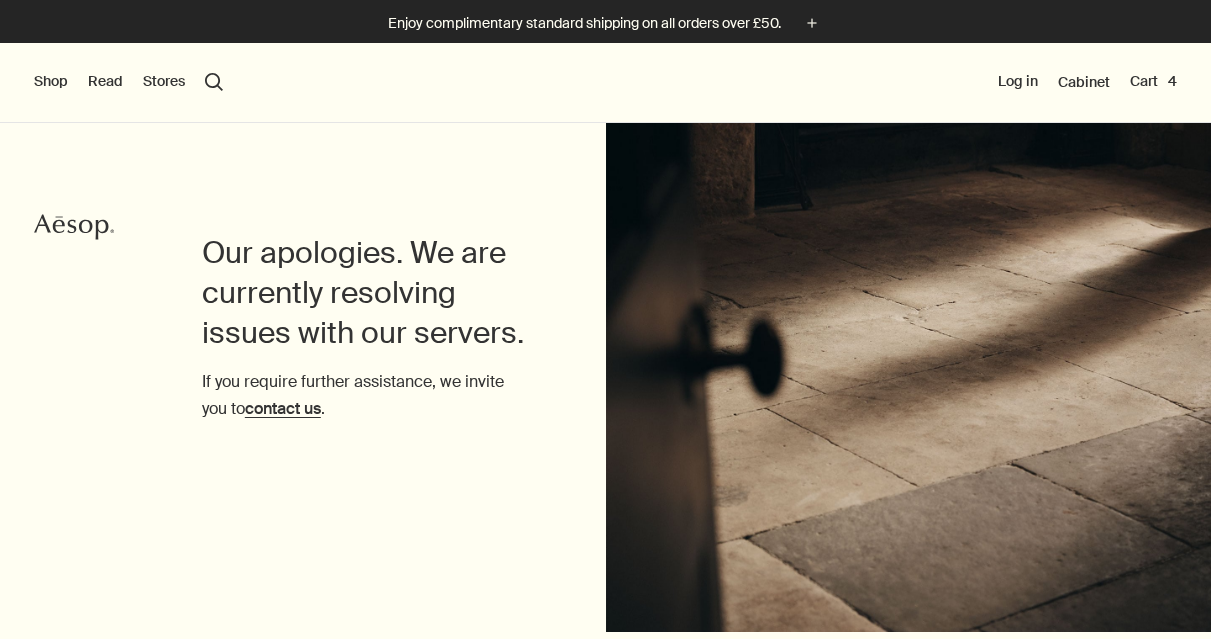 scroll, scrollTop: 0, scrollLeft: 0, axis: both 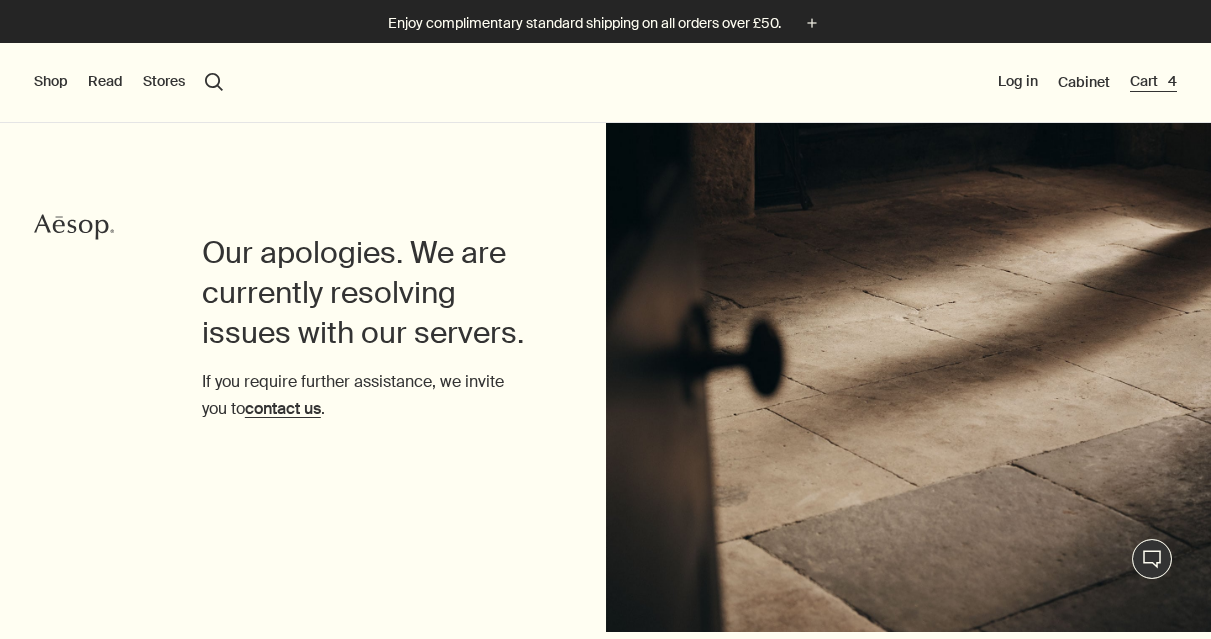 click on "Cart 4" at bounding box center (1153, 82) 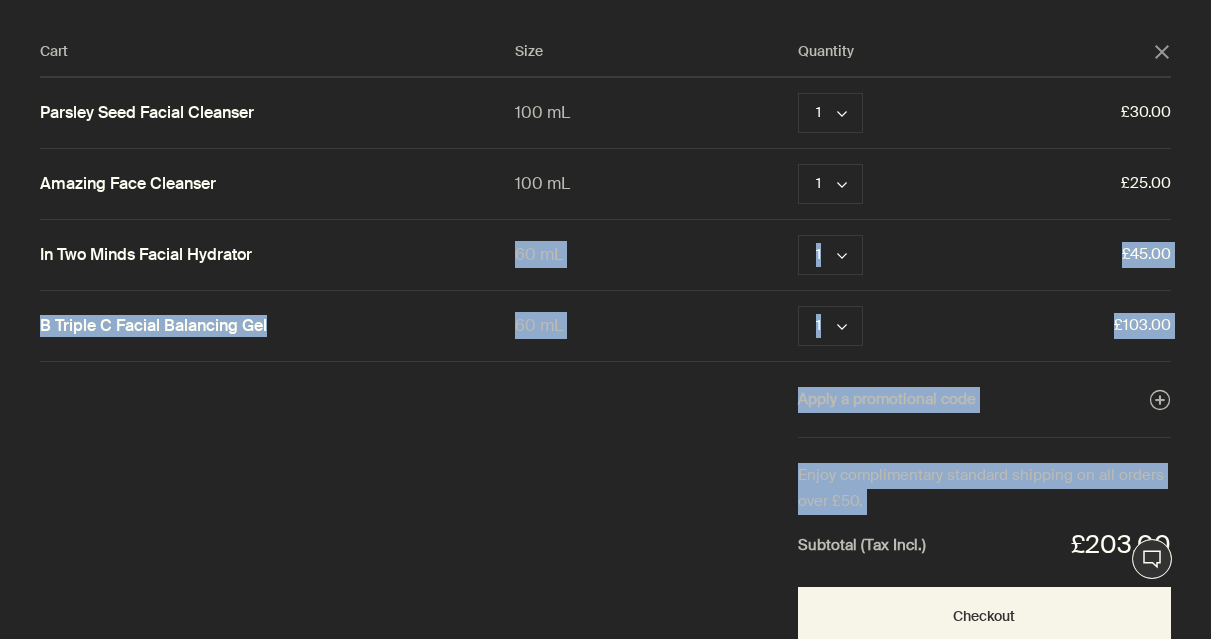 click on "Cart Size Quantity close Parsley Seed Facial Cleanser 100 mL  1 chevron Remove £30.00 Amazing Face Cleanser 100 mL  1 chevron Remove £25.00 In Two Minds Facial Hydrator 60 mL 1 chevron Remove £45.00 B Triple C Facial Balancing Gel 60 mL  1 chevron Remove £103.00 Apply a promotional code plusAndCloseWithCircle Enjoy complimentary standard shipping on all orders over £50. Subtotal (Tax Incl.) £203.00 Checkout" at bounding box center [625, 319] 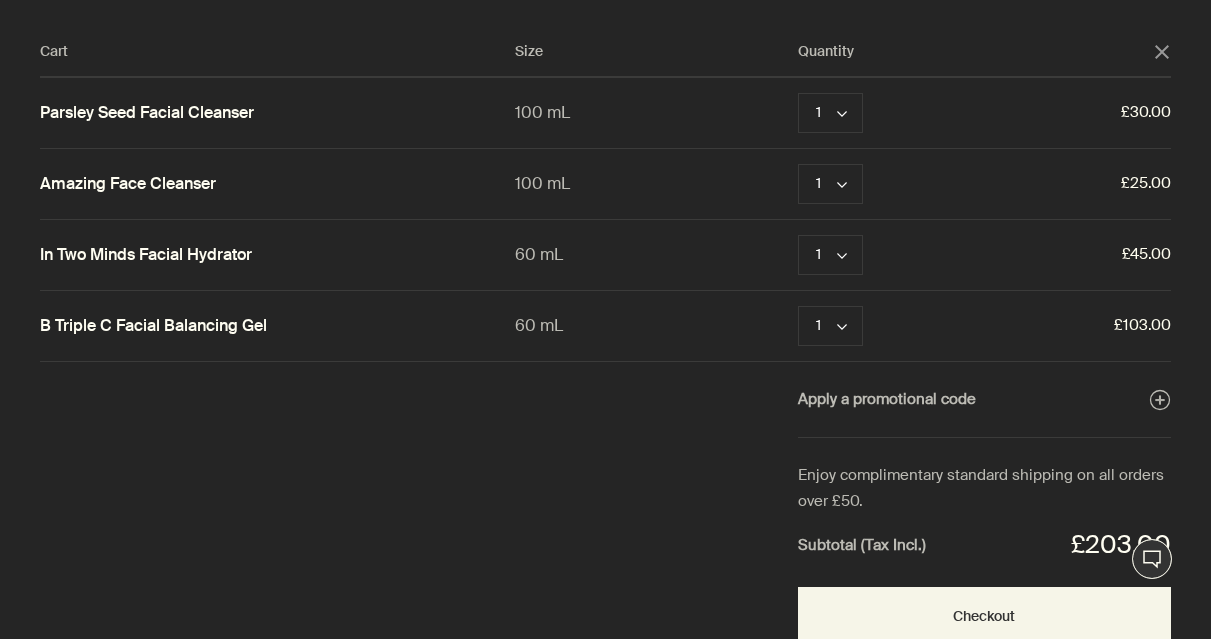 click on "Cart Size Quantity close Parsley Seed Facial Cleanser 100 mL  1 chevron Remove £30.00 Amazing Face Cleanser 100 mL  1 chevron Remove £25.00 In Two Minds Facial Hydrator 60 mL 1 chevron Remove £45.00 B Triple C Facial Balancing Gel 60 mL  1 chevron Remove £103.00 Apply a promotional code plusAndCloseWithCircle Enjoy complimentary standard shipping on all orders over £50. Subtotal (Tax Incl.) £203.00 Checkout" at bounding box center (625, 319) 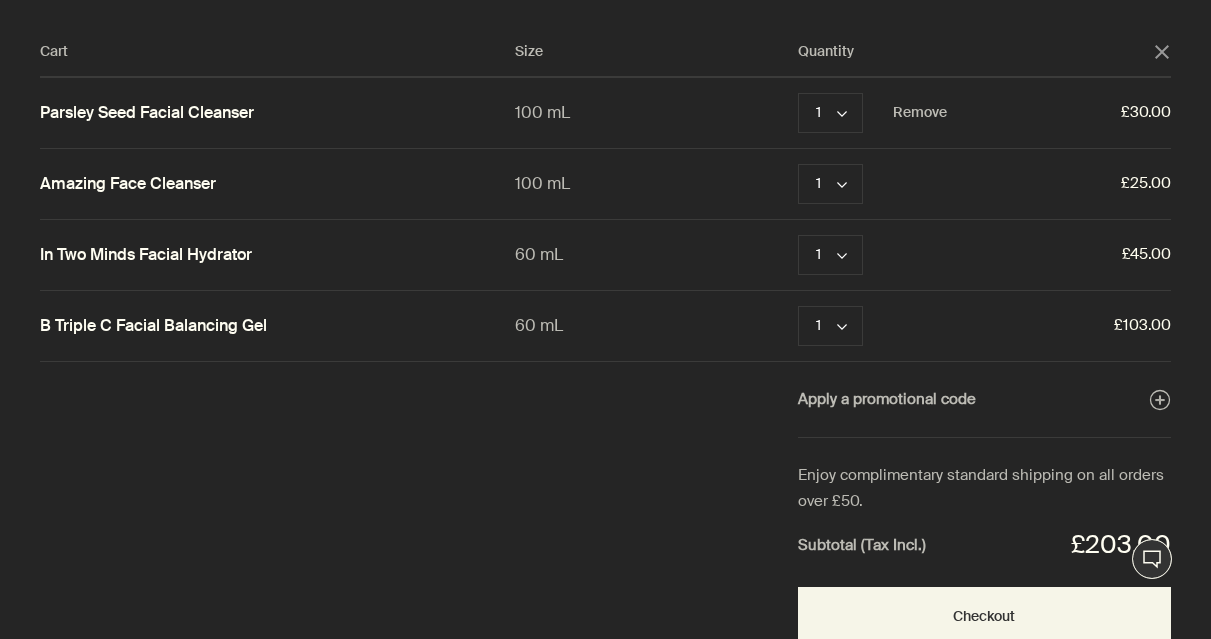 click on "Parsley Seed Facial Cleanser" at bounding box center (147, 113) 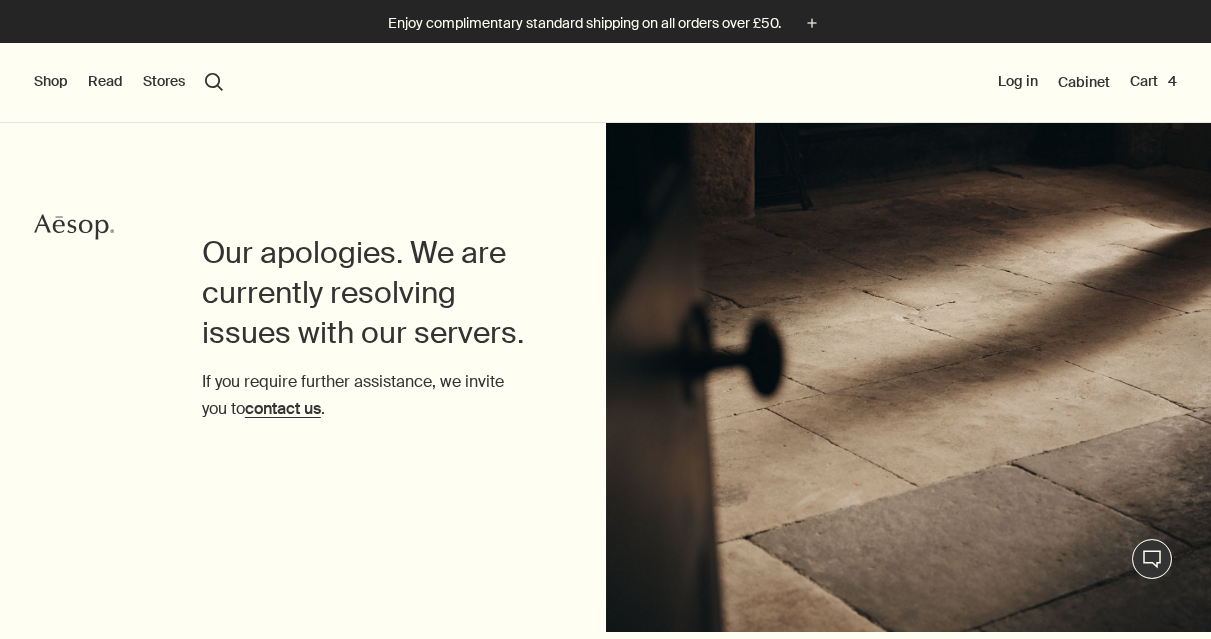 scroll, scrollTop: 0, scrollLeft: 0, axis: both 